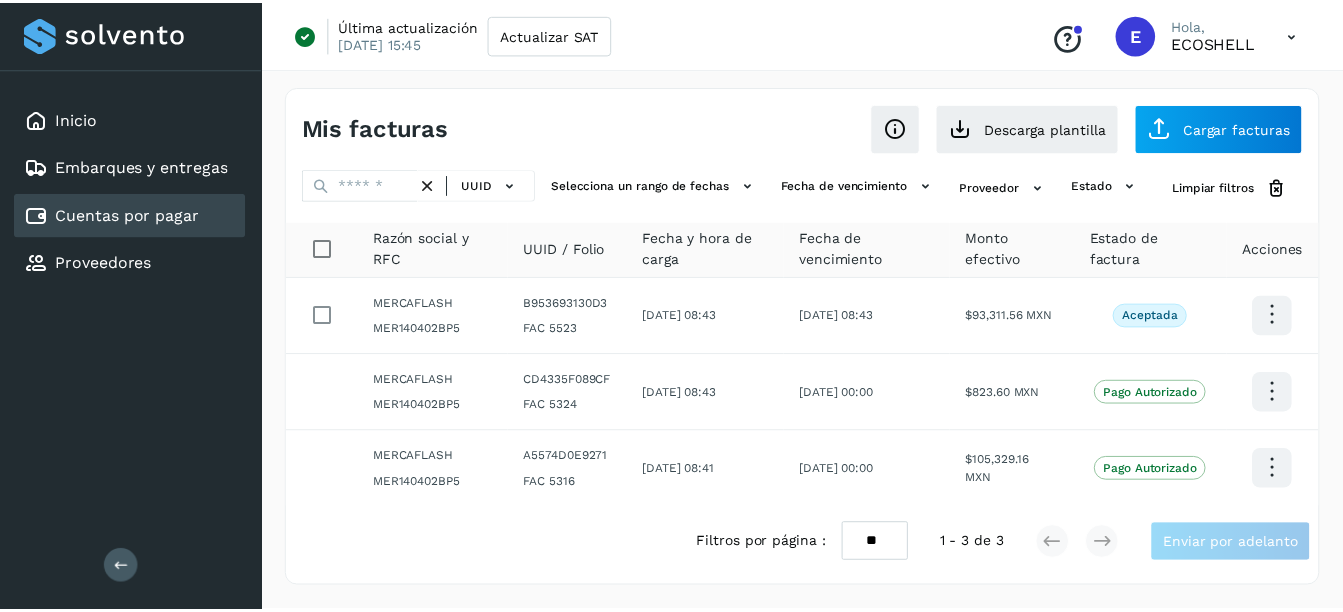 scroll, scrollTop: 0, scrollLeft: 0, axis: both 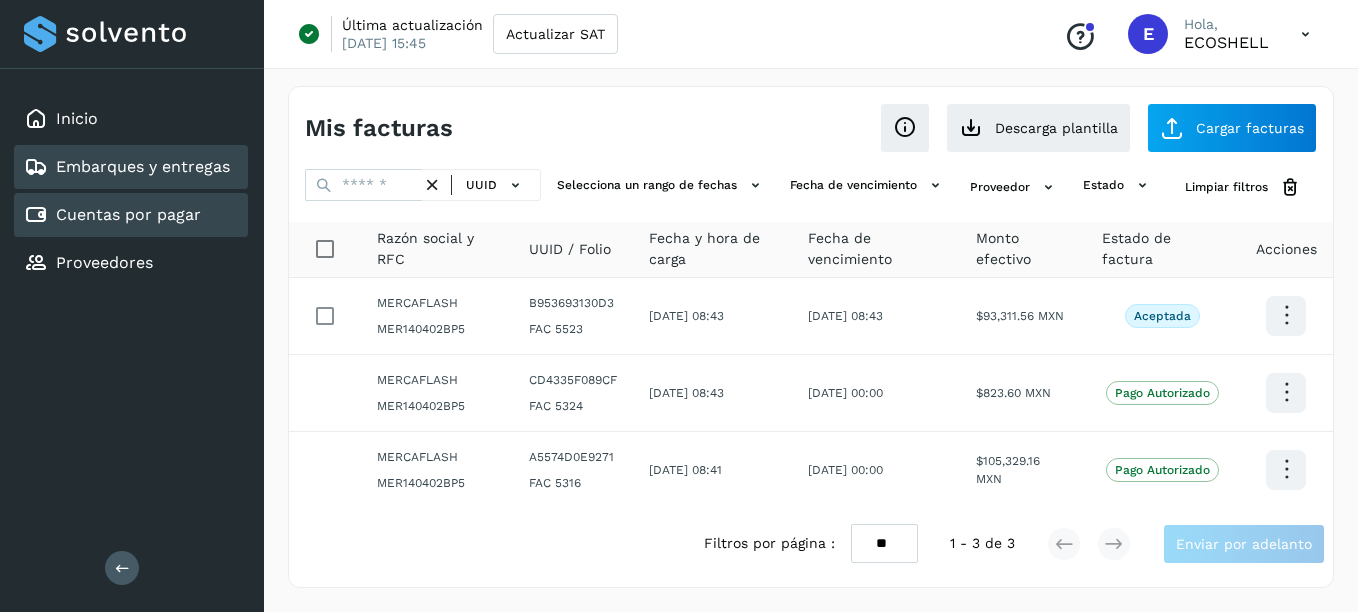 click on "Inicio Embarques y entregas Cuentas por pagar Proveedores" at bounding box center (132, 191) 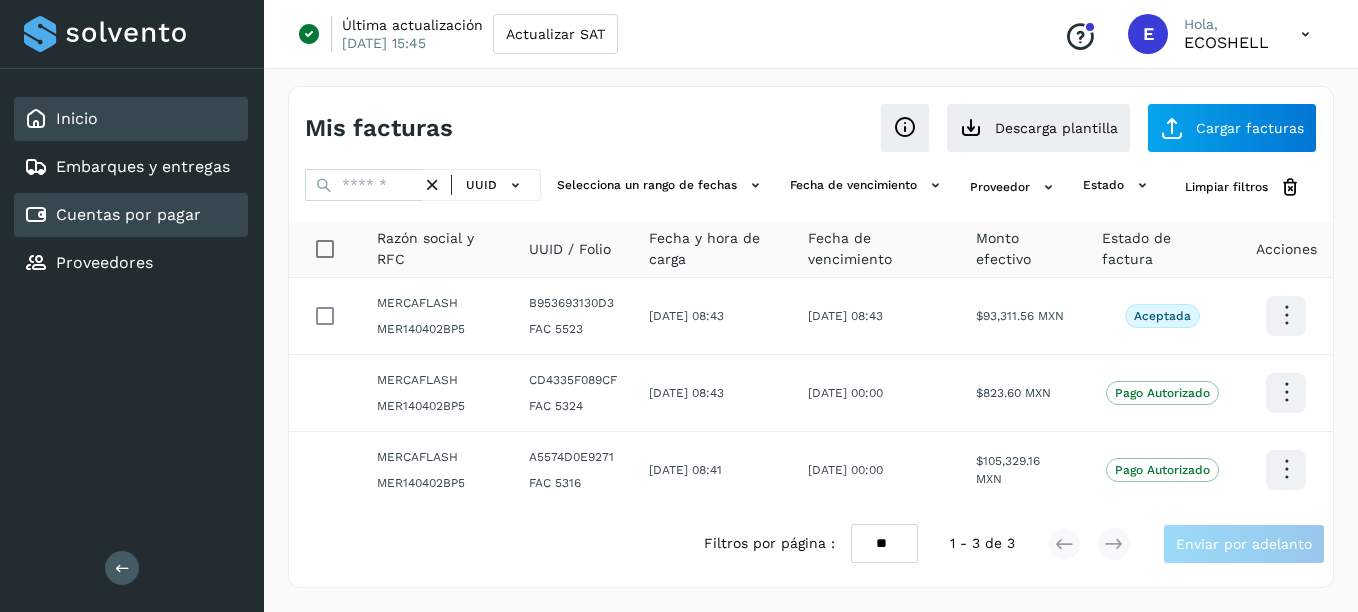 click on "Inicio" at bounding box center [77, 118] 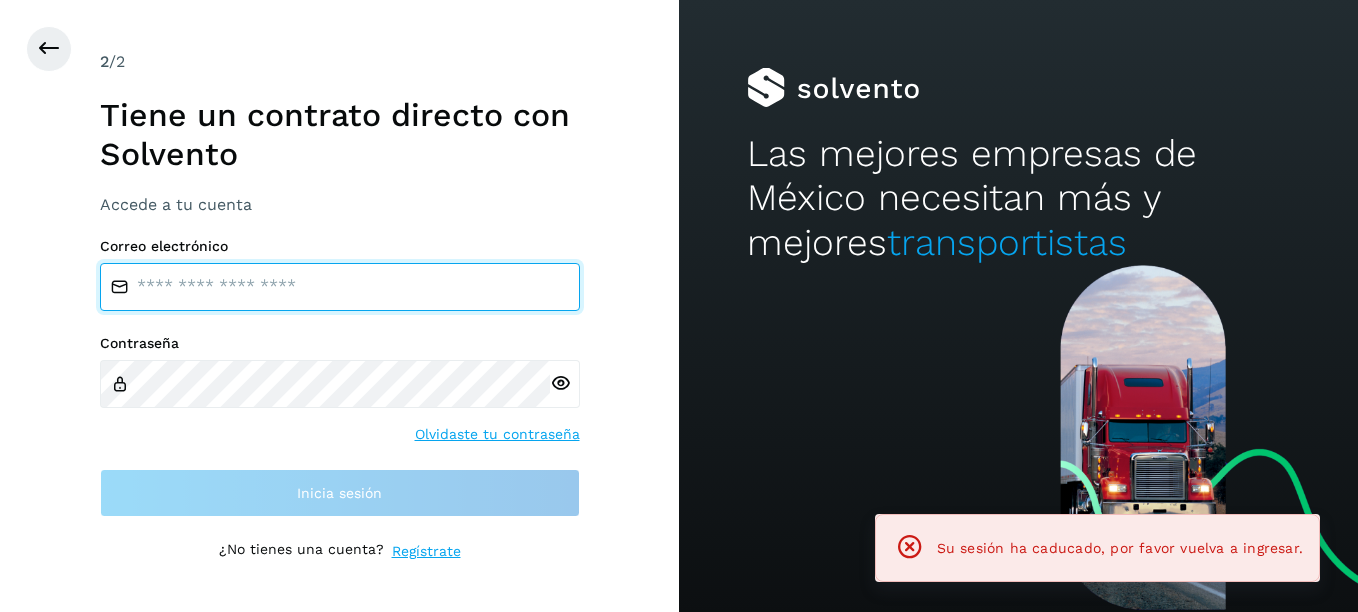 type on "**********" 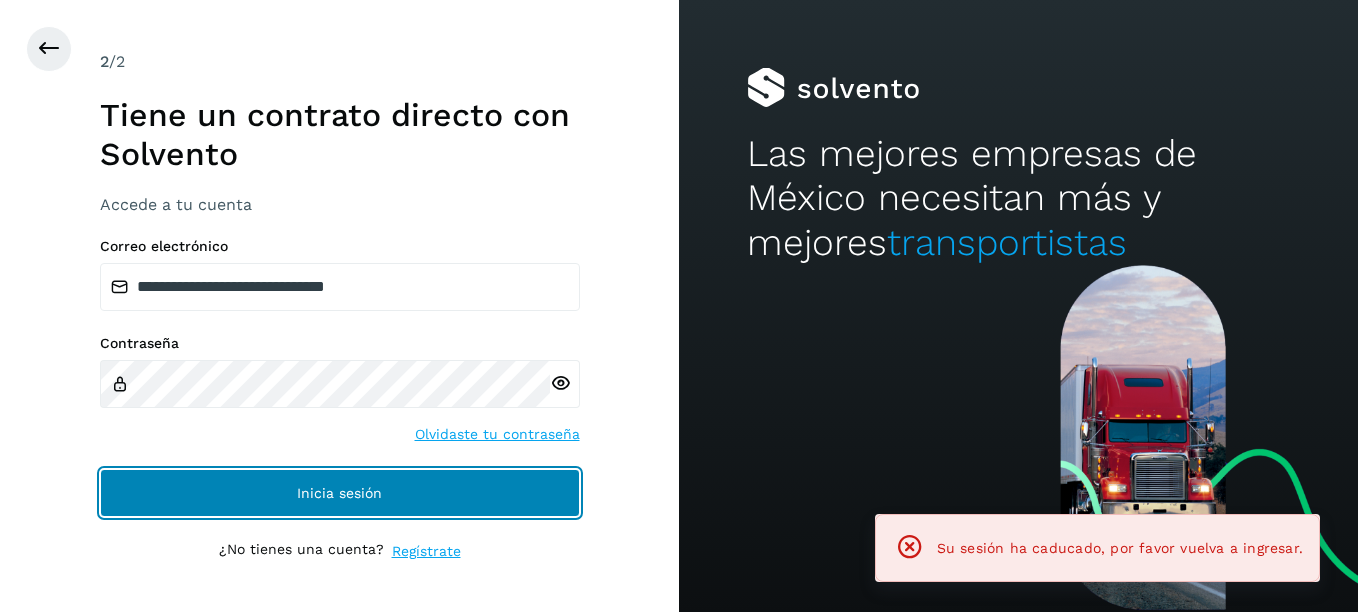 click on "Inicia sesión" at bounding box center (340, 493) 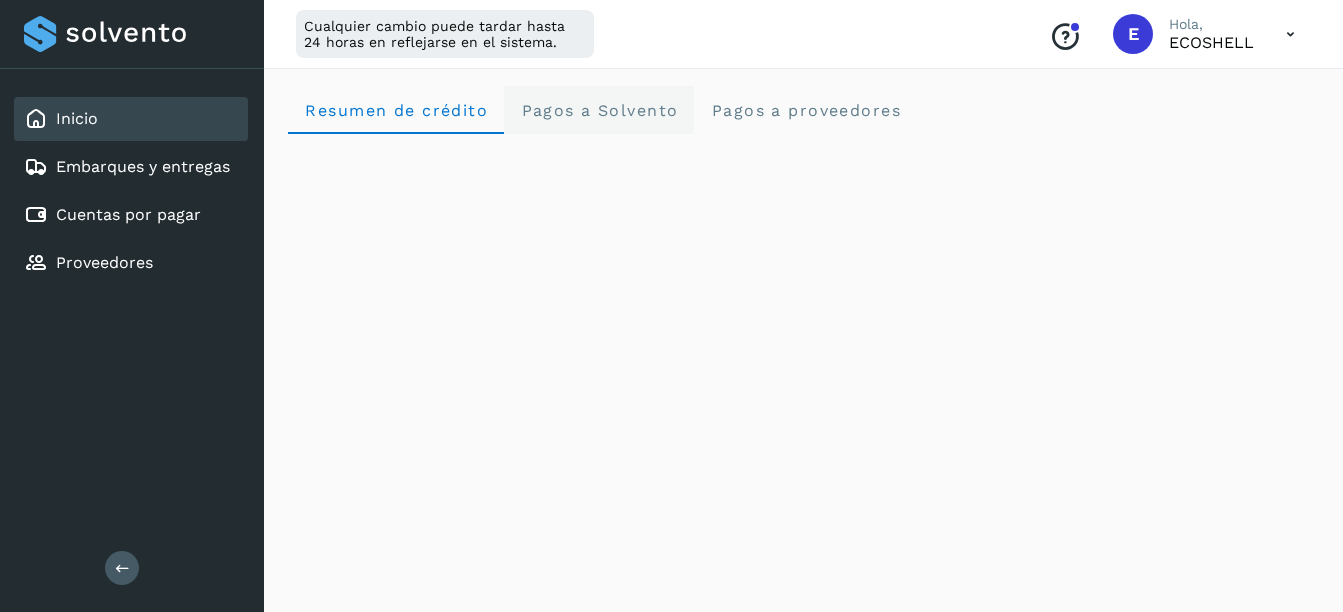 click on "Pagos a Solvento" 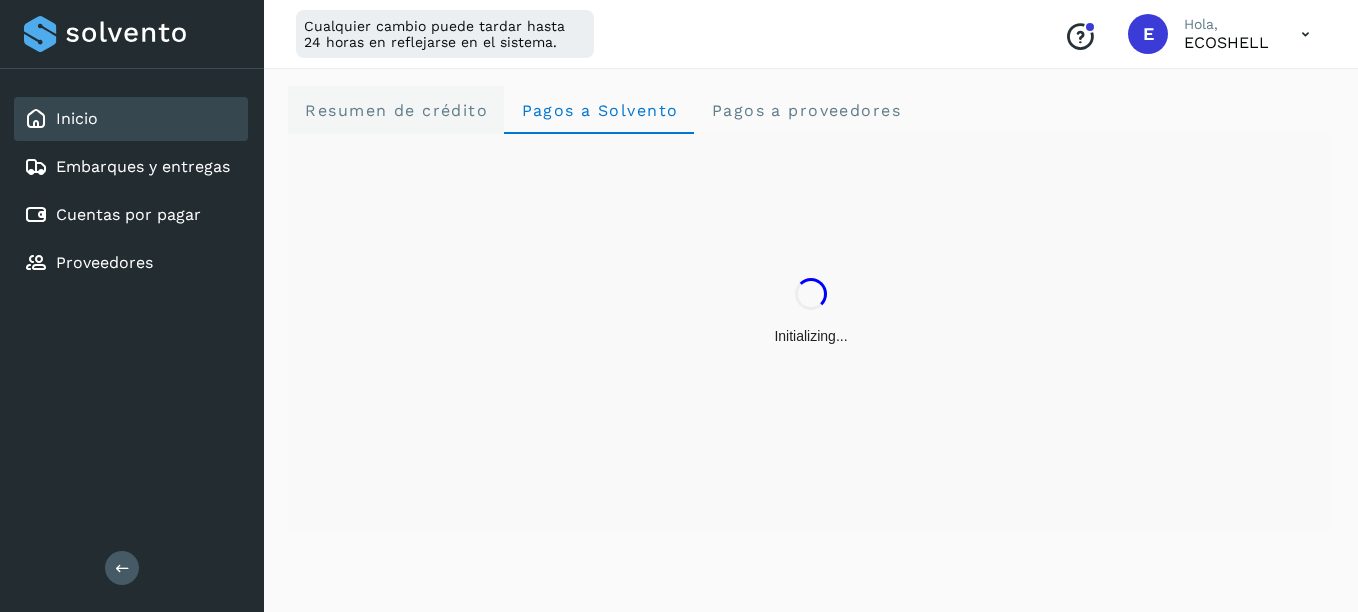 click on "Resumen de crédito" 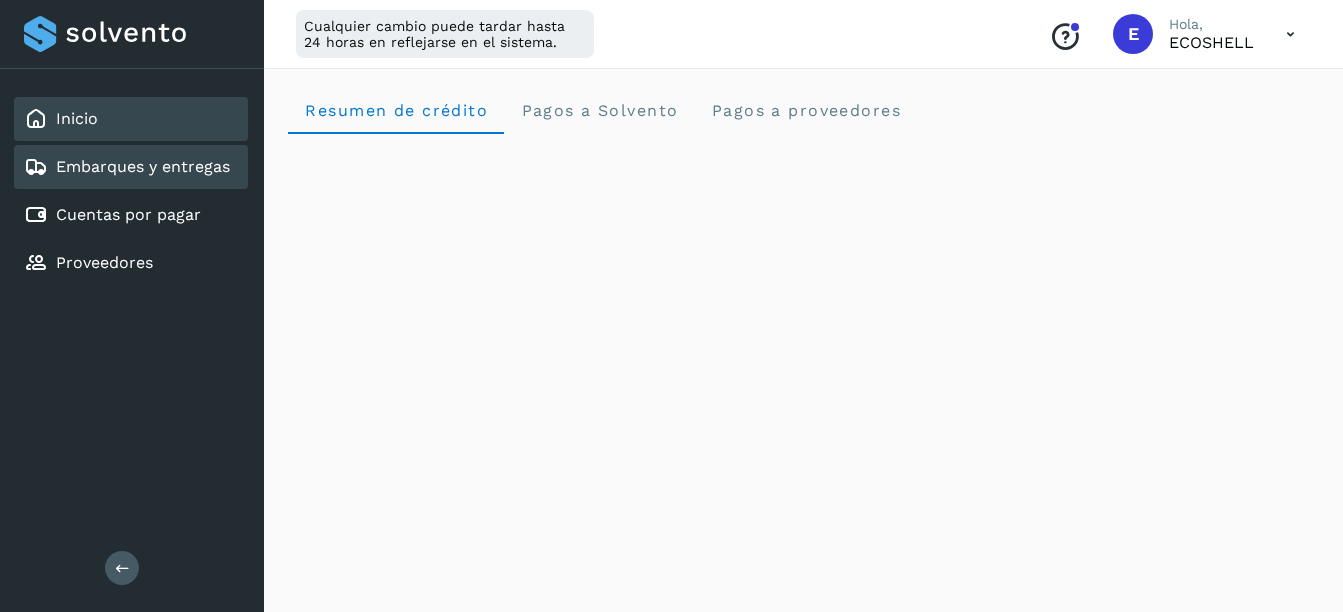 click on "Embarques y entregas" at bounding box center (143, 166) 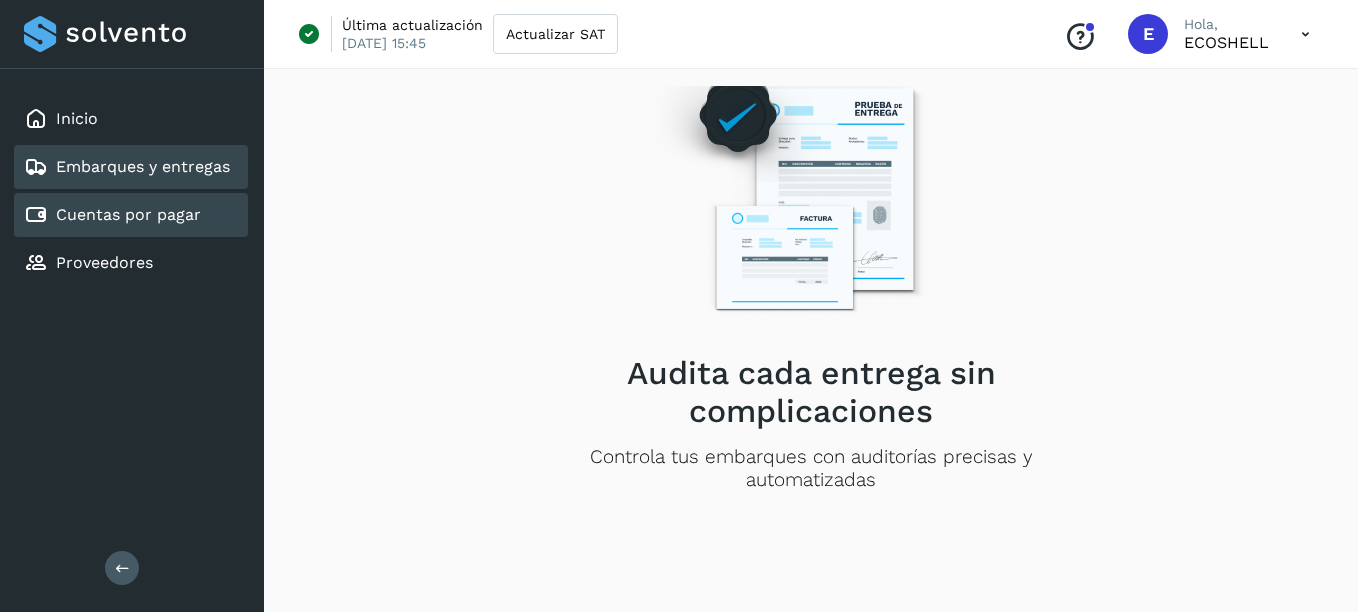 click on "Cuentas por pagar" at bounding box center [128, 214] 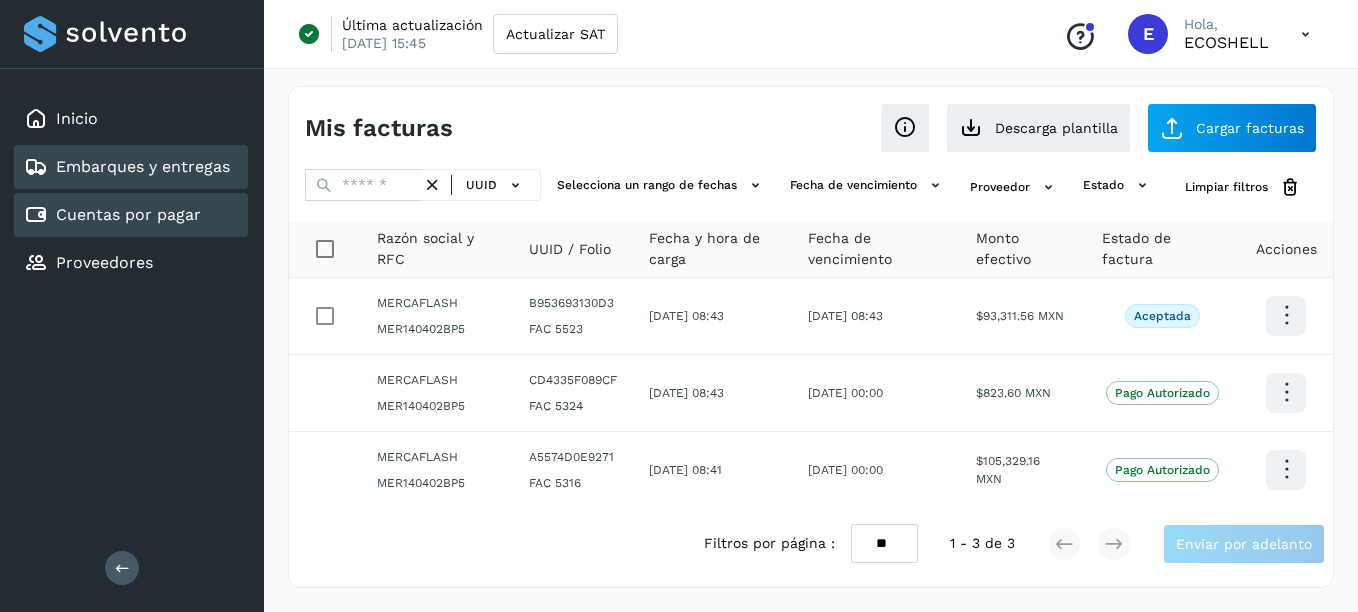 click on "Embarques y entregas" at bounding box center [143, 166] 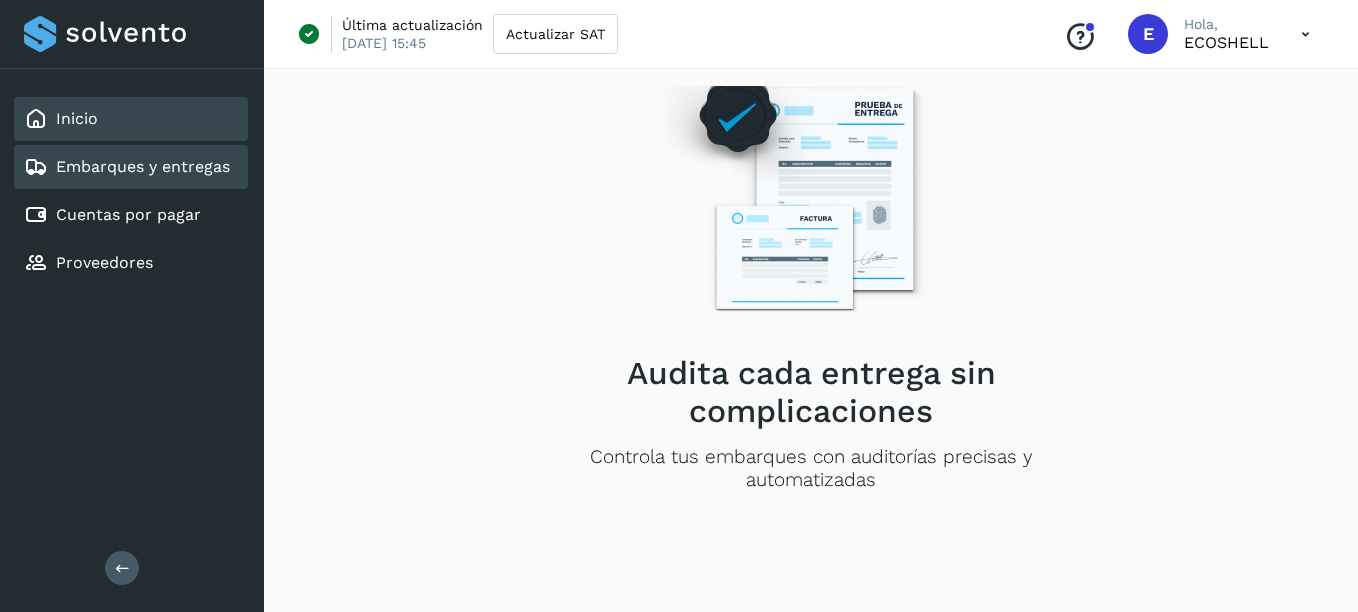 click on "Inicio" 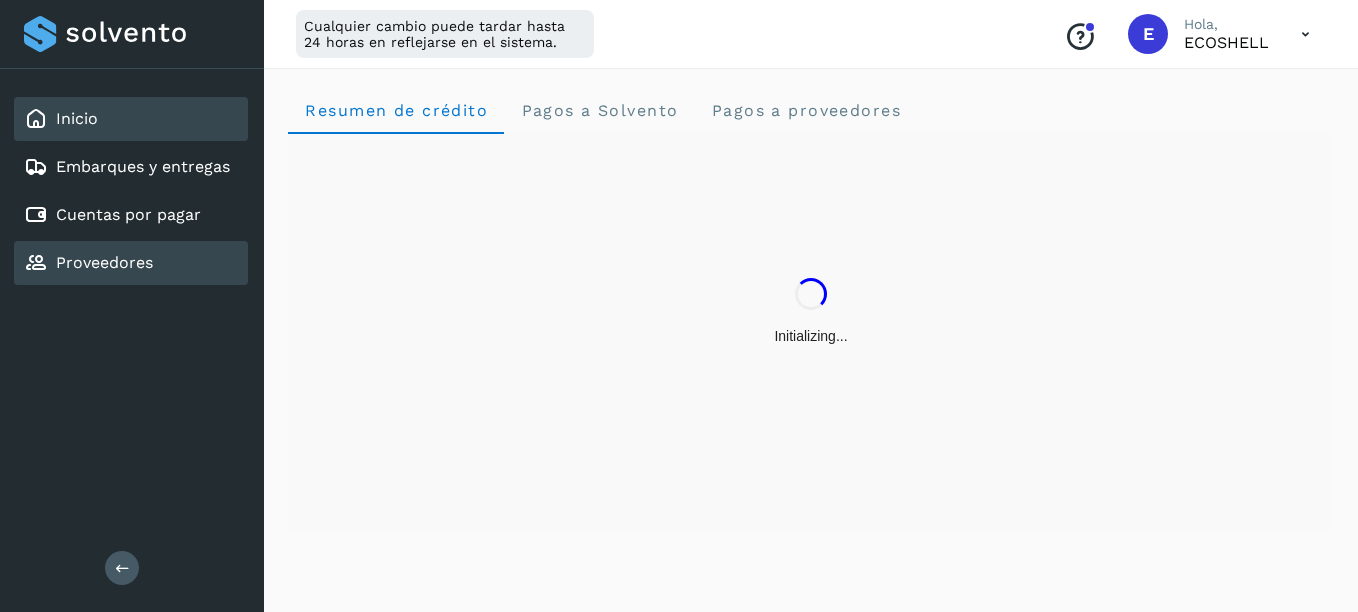 click on "Proveedores" at bounding box center [104, 262] 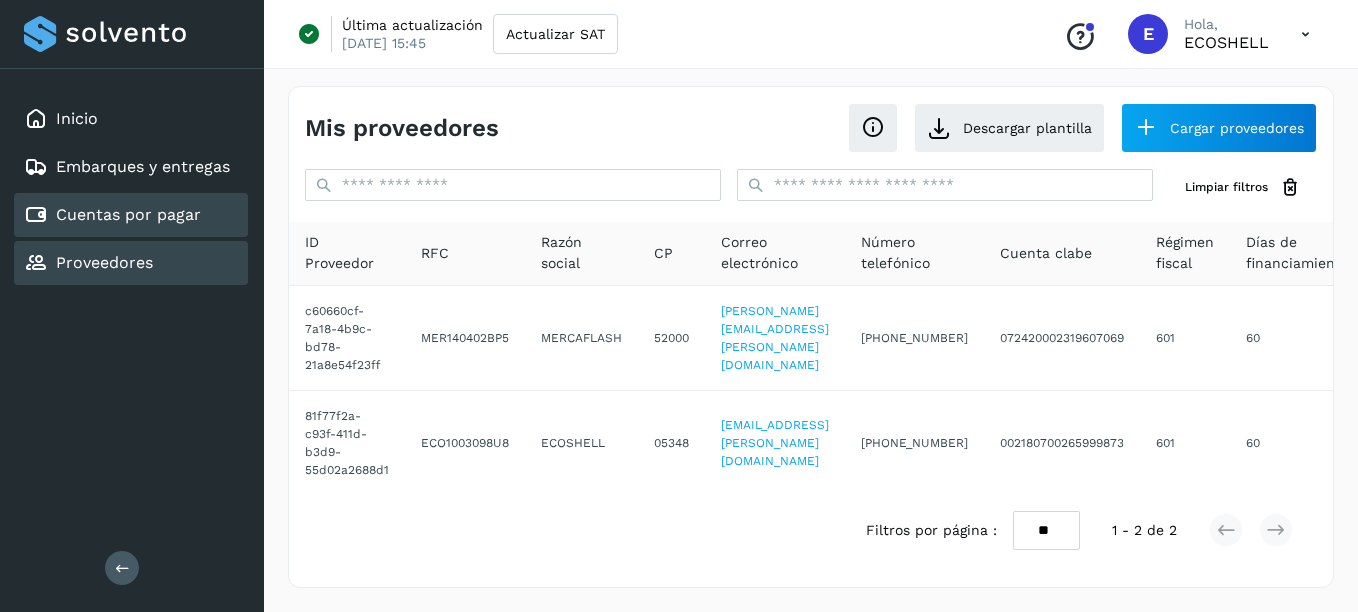 click on "Cuentas por pagar" at bounding box center [128, 214] 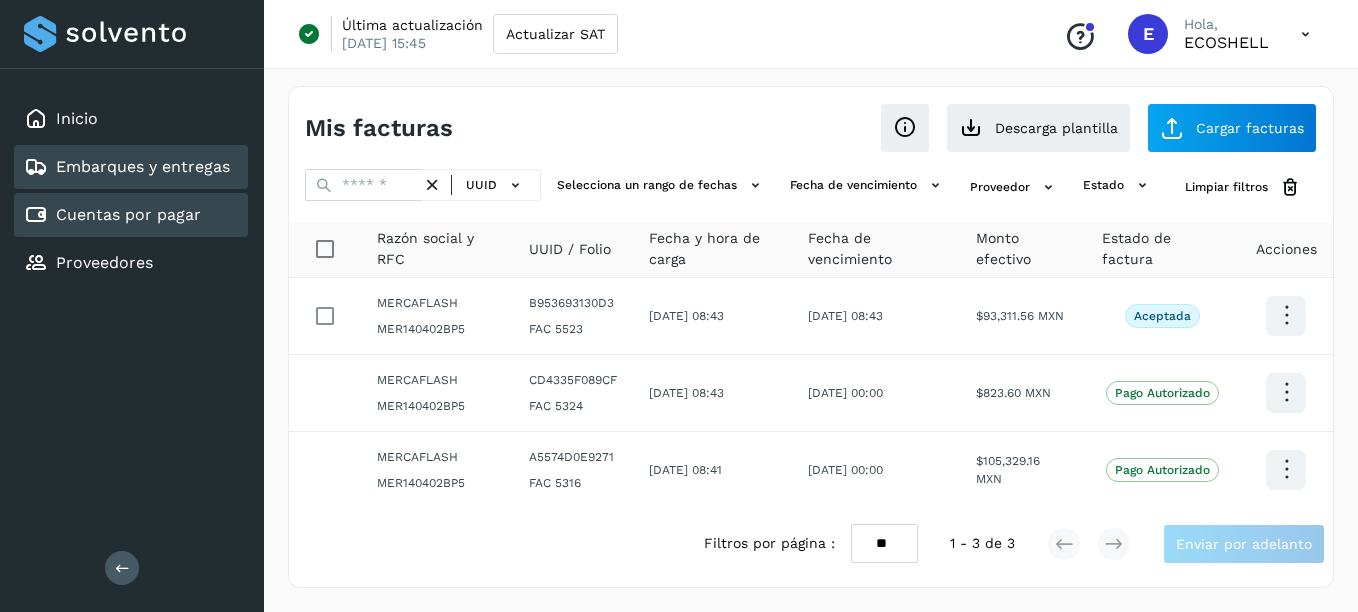 click on "Embarques y entregas" at bounding box center [143, 166] 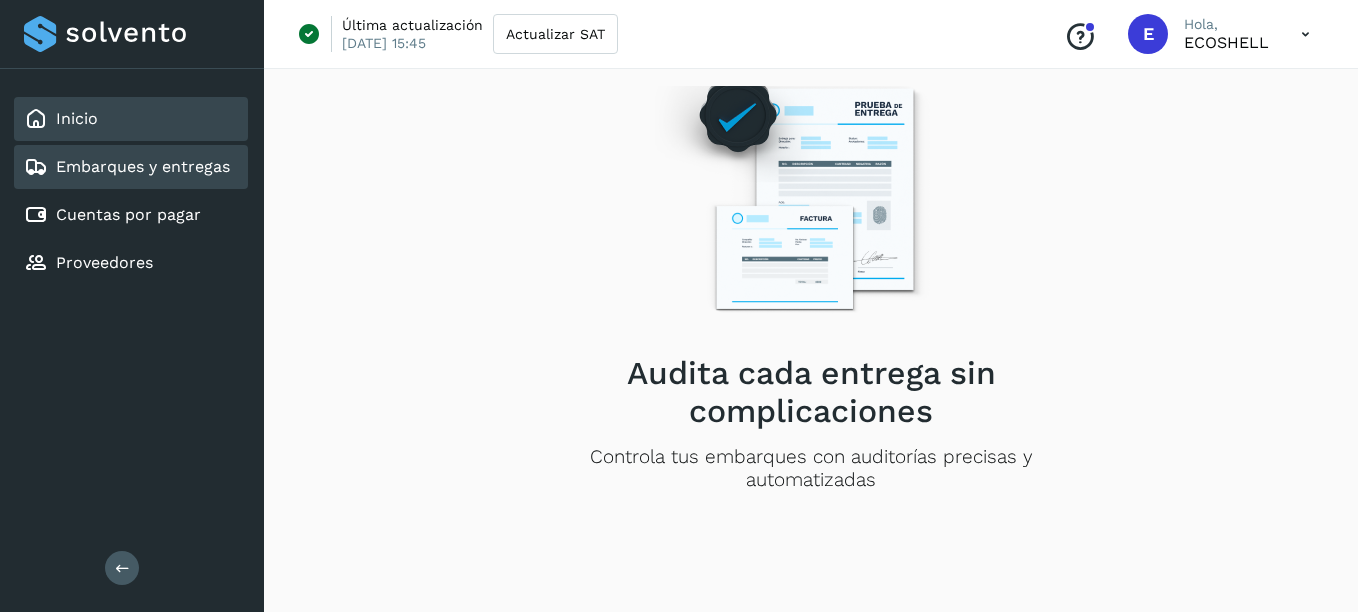 click on "Inicio" at bounding box center [77, 118] 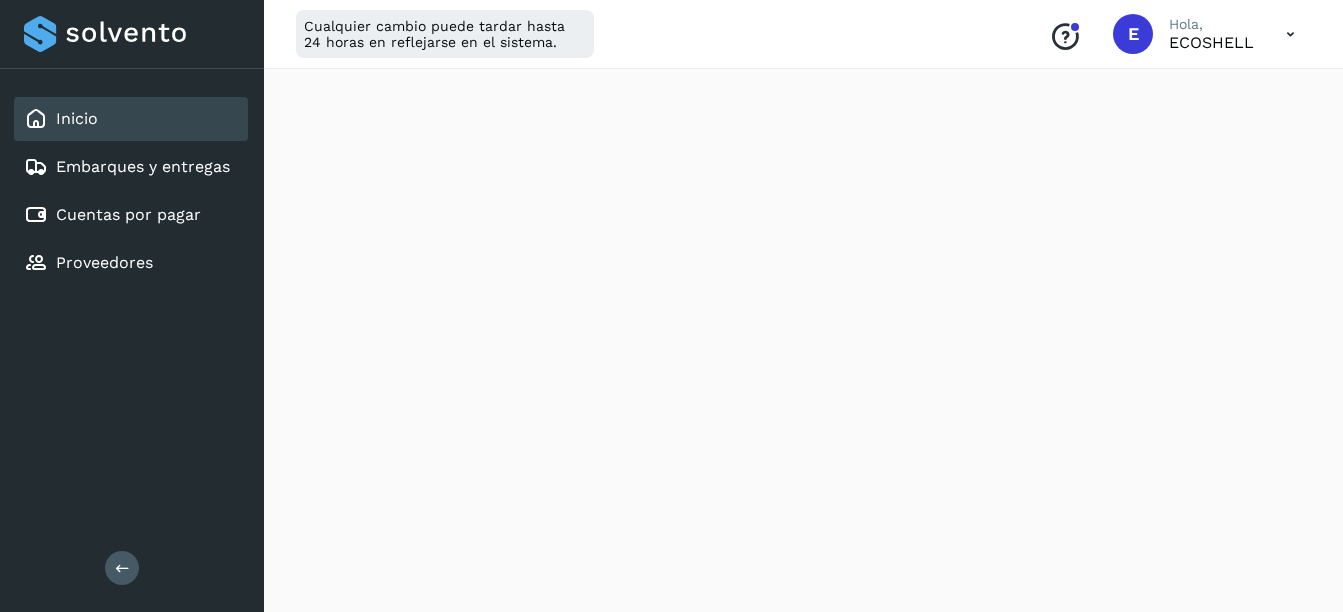 scroll, scrollTop: 1281, scrollLeft: 0, axis: vertical 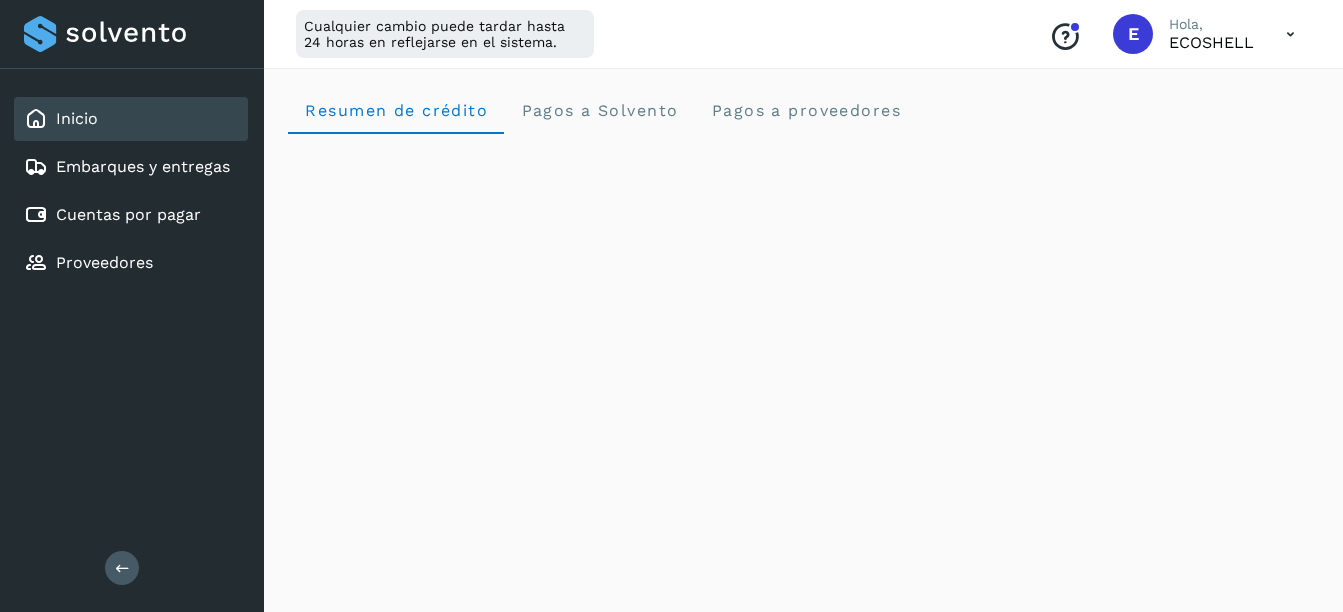 click on "Cualquier cambio puede tardar hasta 24 horas en reflejarse en el sistema.
Conoce nuestros beneficios
E Hola, ECOSHELL" at bounding box center (803, 34) 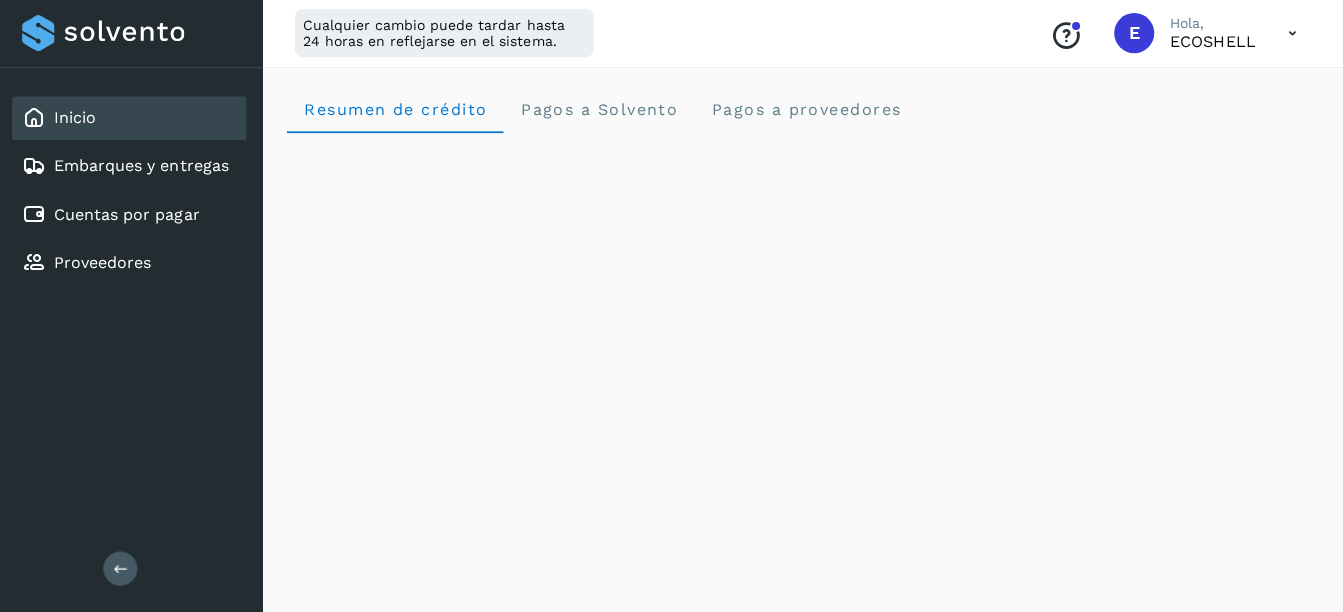 scroll, scrollTop: 0, scrollLeft: 0, axis: both 